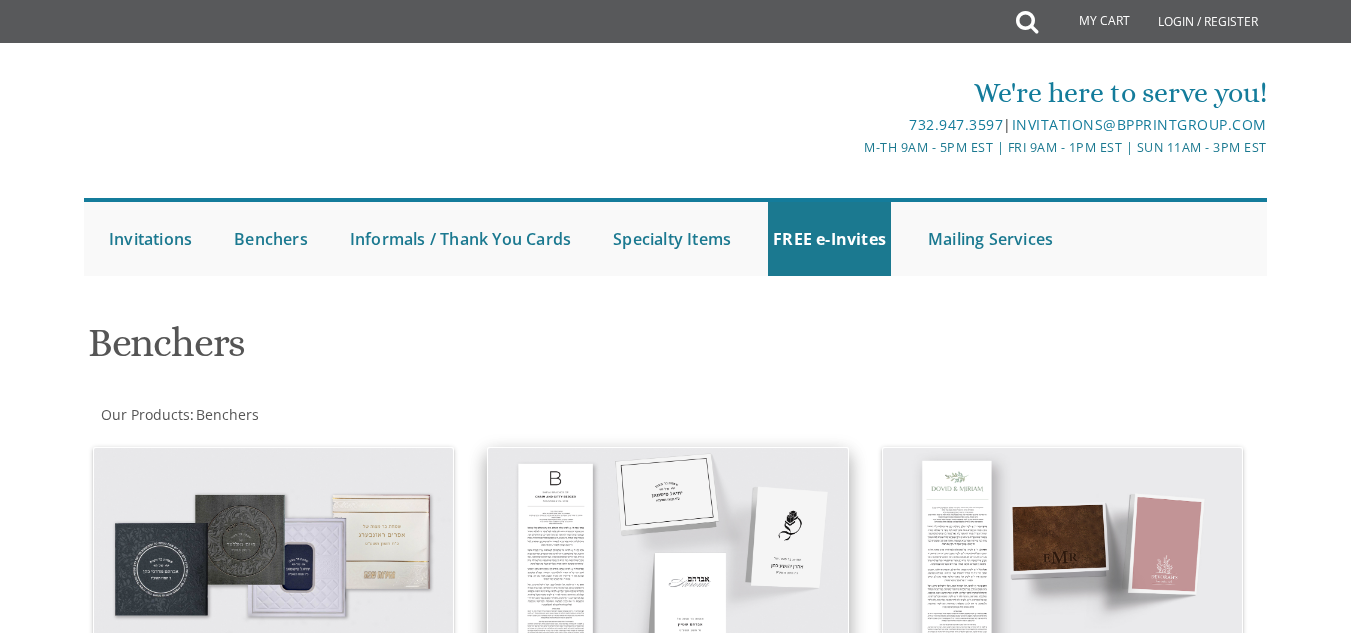 scroll, scrollTop: 0, scrollLeft: 0, axis: both 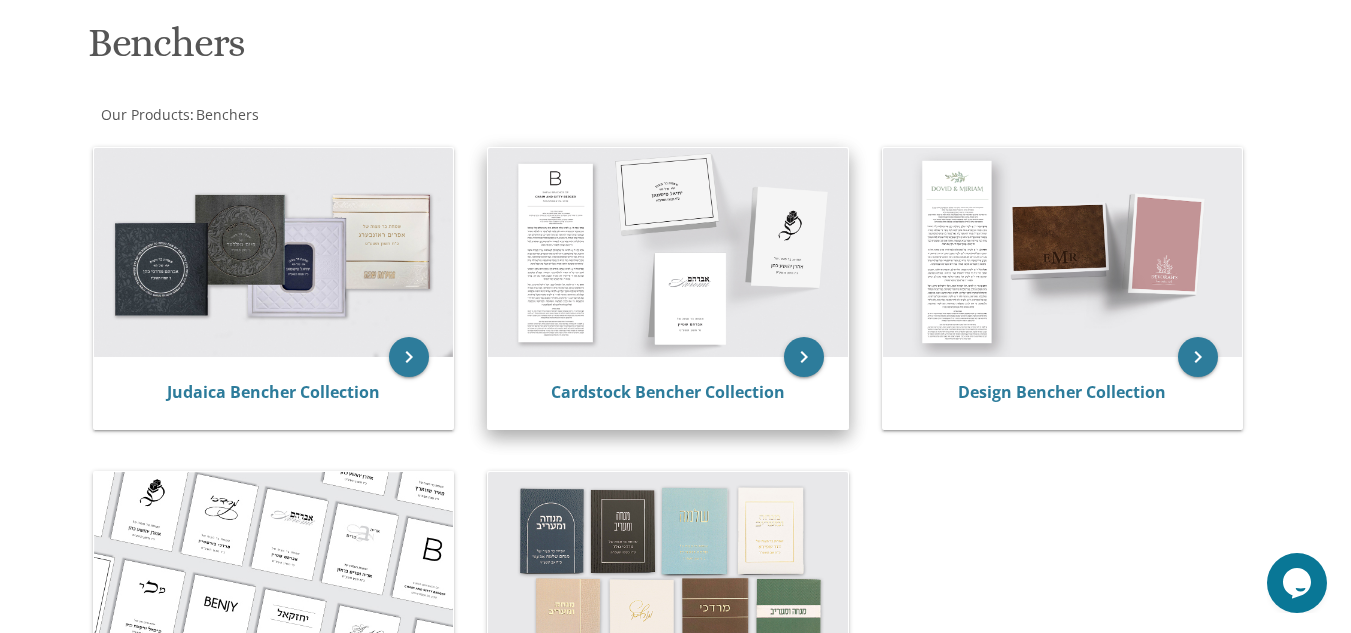click on "Cardstock Bencher Collection" at bounding box center [667, 393] 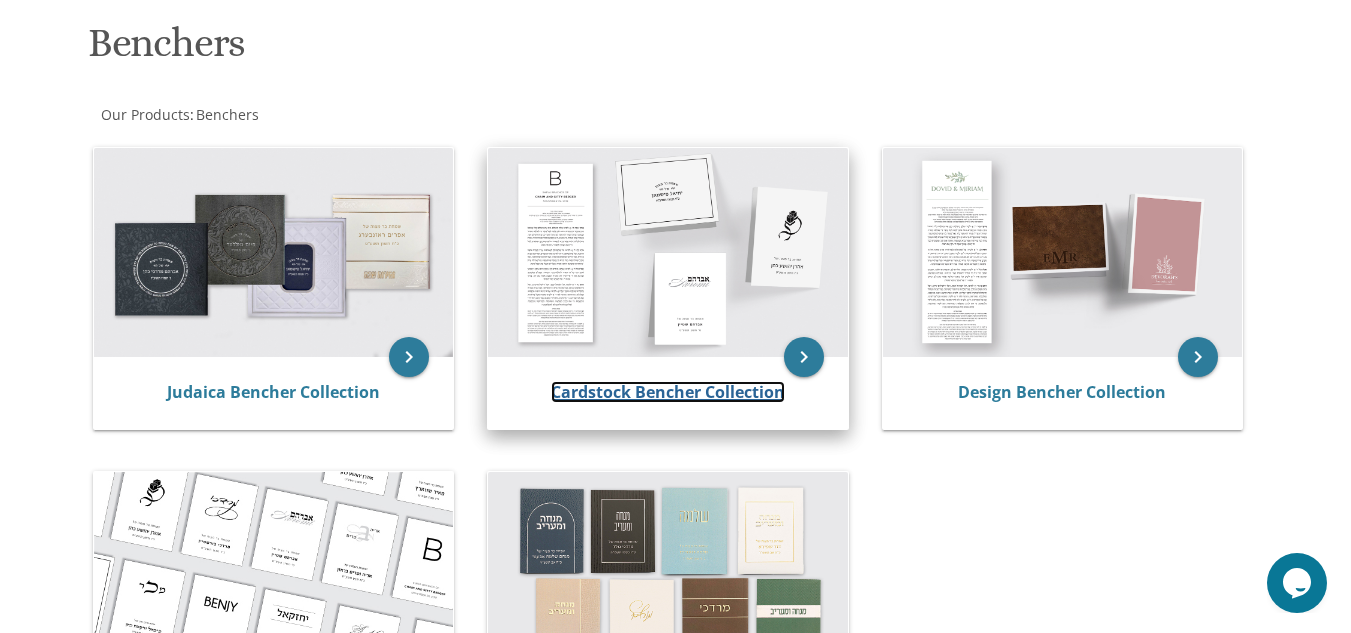 click on "Cardstock Bencher Collection" at bounding box center (668, 392) 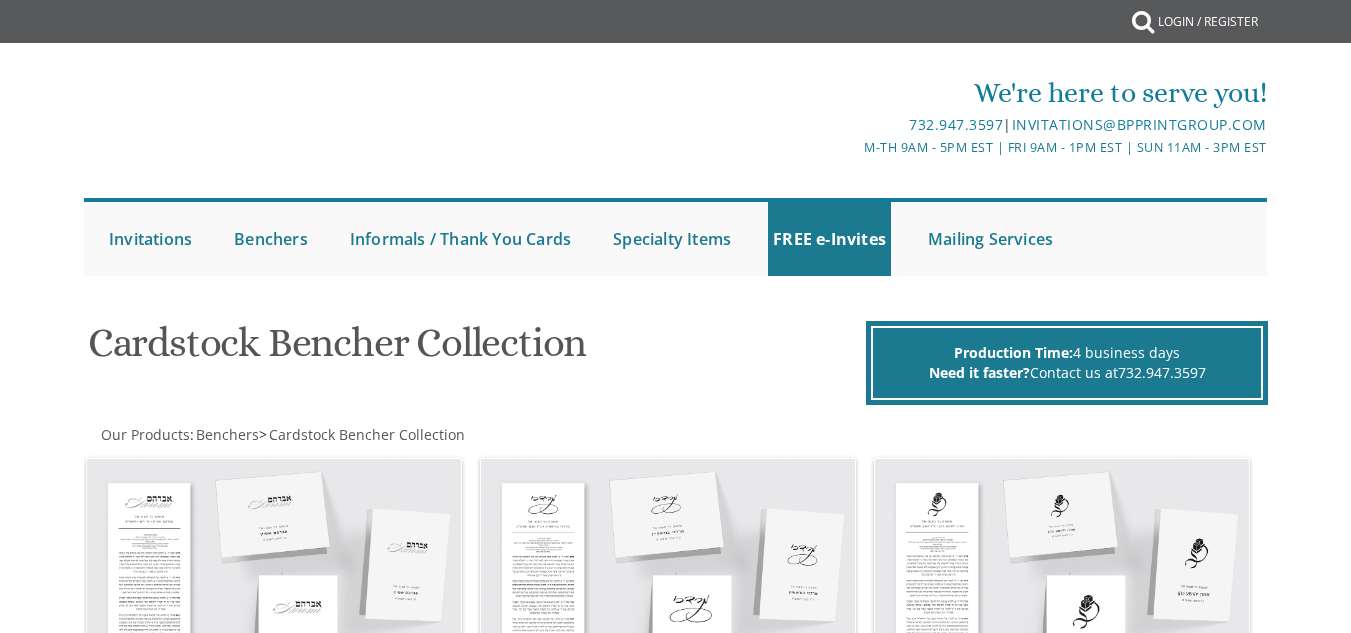scroll, scrollTop: 0, scrollLeft: 0, axis: both 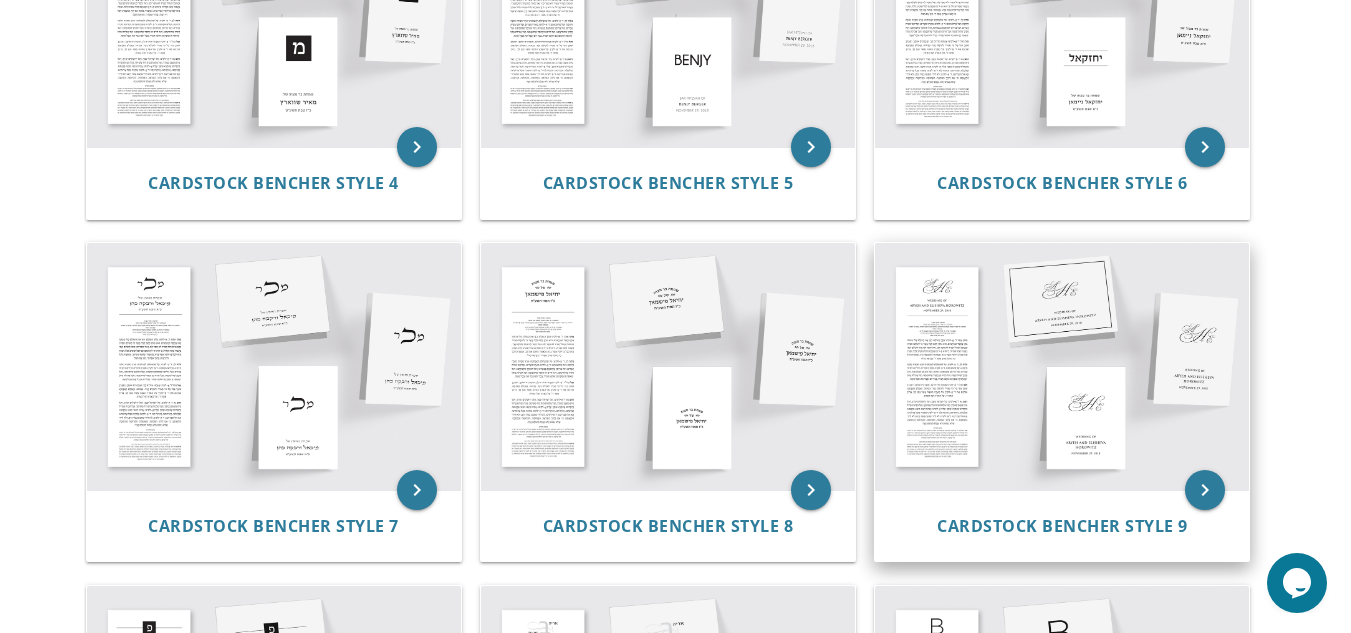 click on "Cardstock Bencher Style 9" at bounding box center (1062, 526) 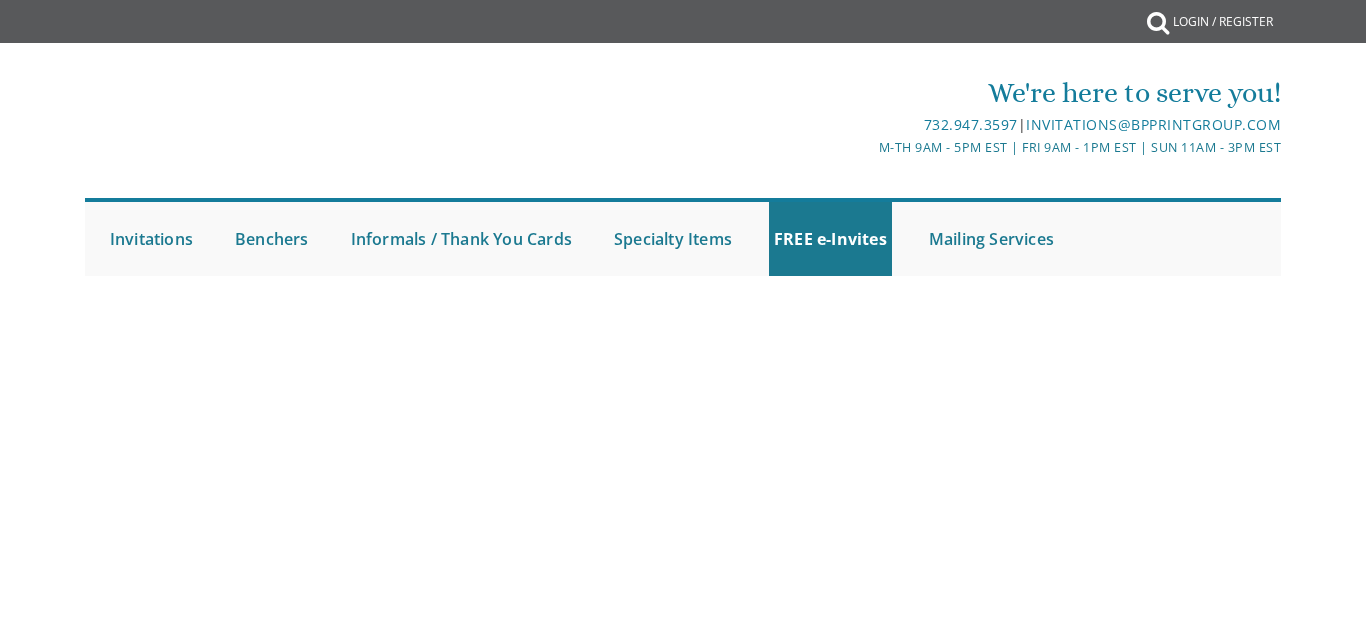 scroll, scrollTop: 0, scrollLeft: 0, axis: both 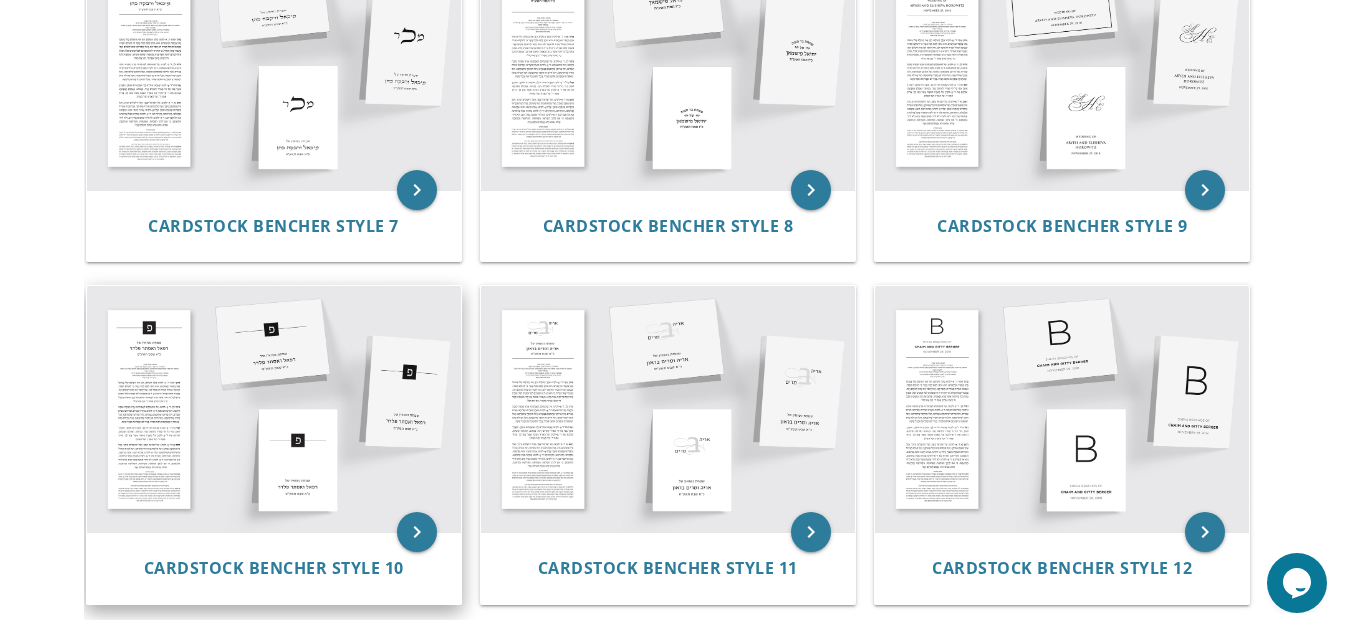 click at bounding box center [274, 409] 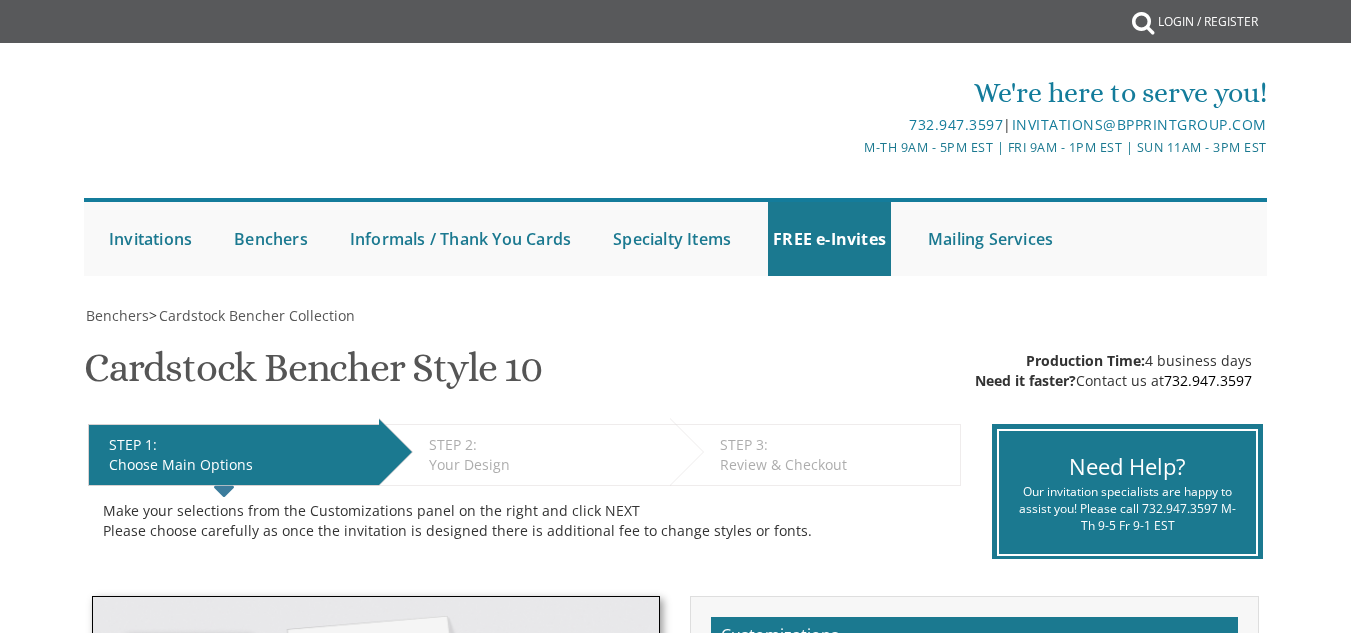 scroll, scrollTop: 0, scrollLeft: 0, axis: both 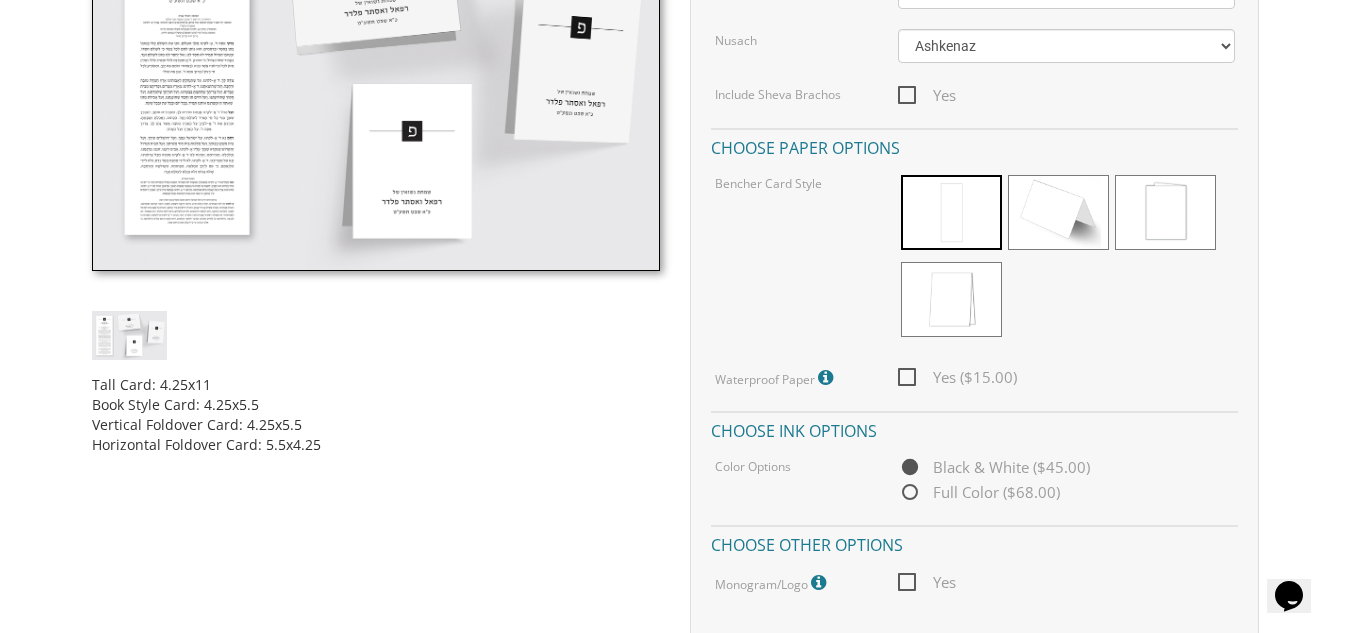 click at bounding box center [376, 83] 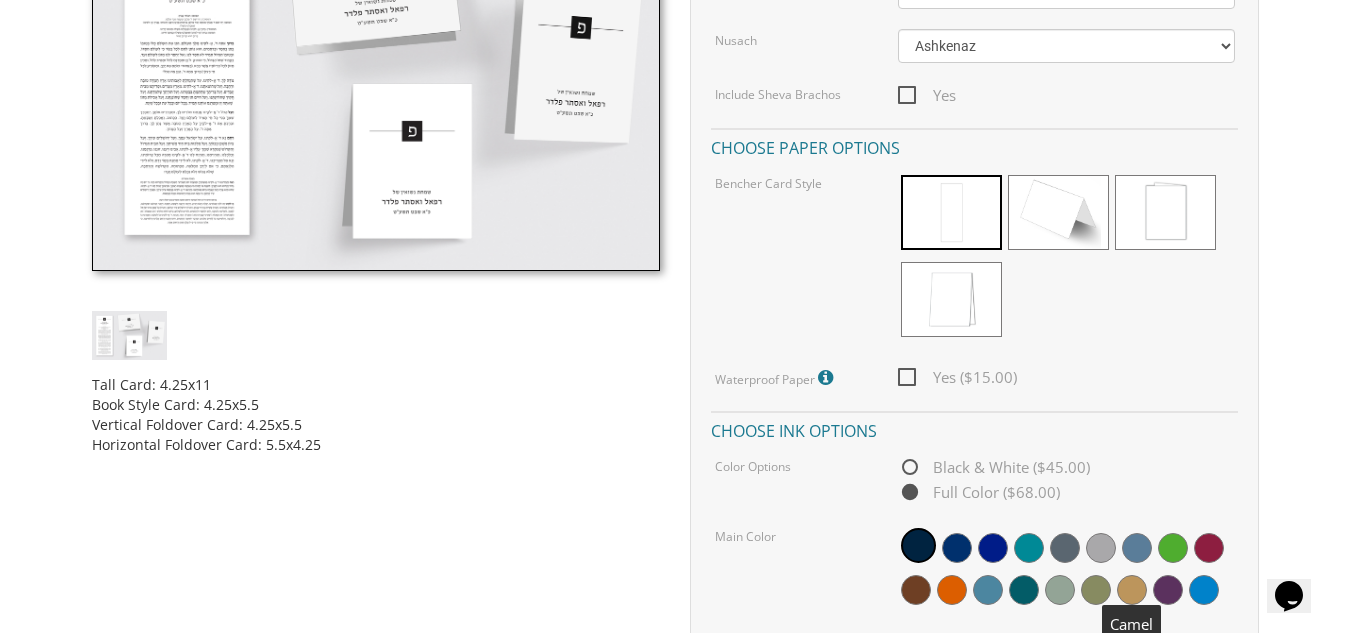 click at bounding box center (1132, 590) 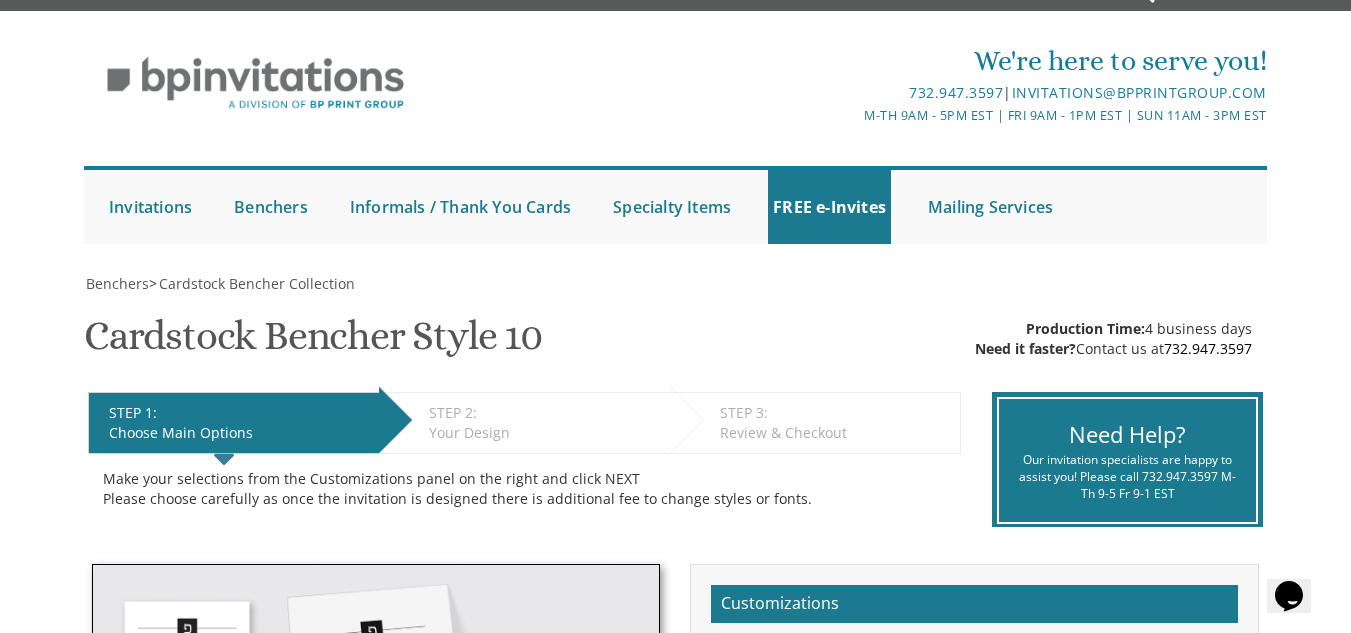 scroll, scrollTop: 0, scrollLeft: 0, axis: both 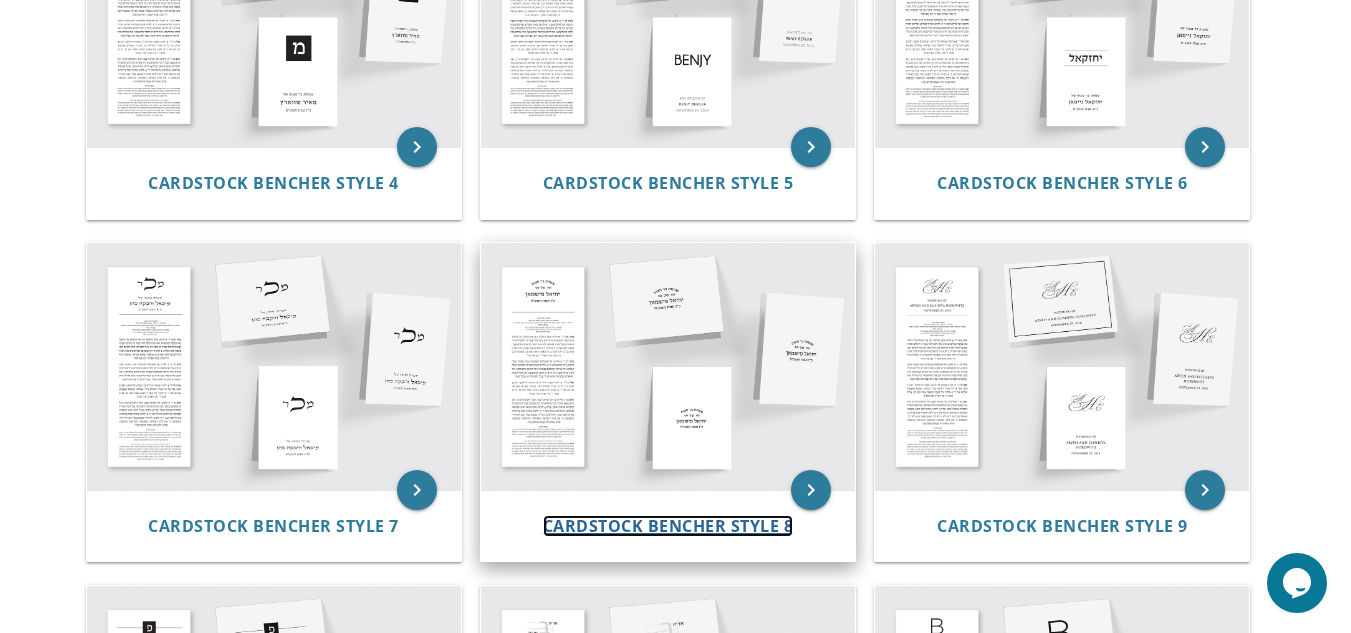 click on "Cardstock Bencher Style 8" at bounding box center (668, 526) 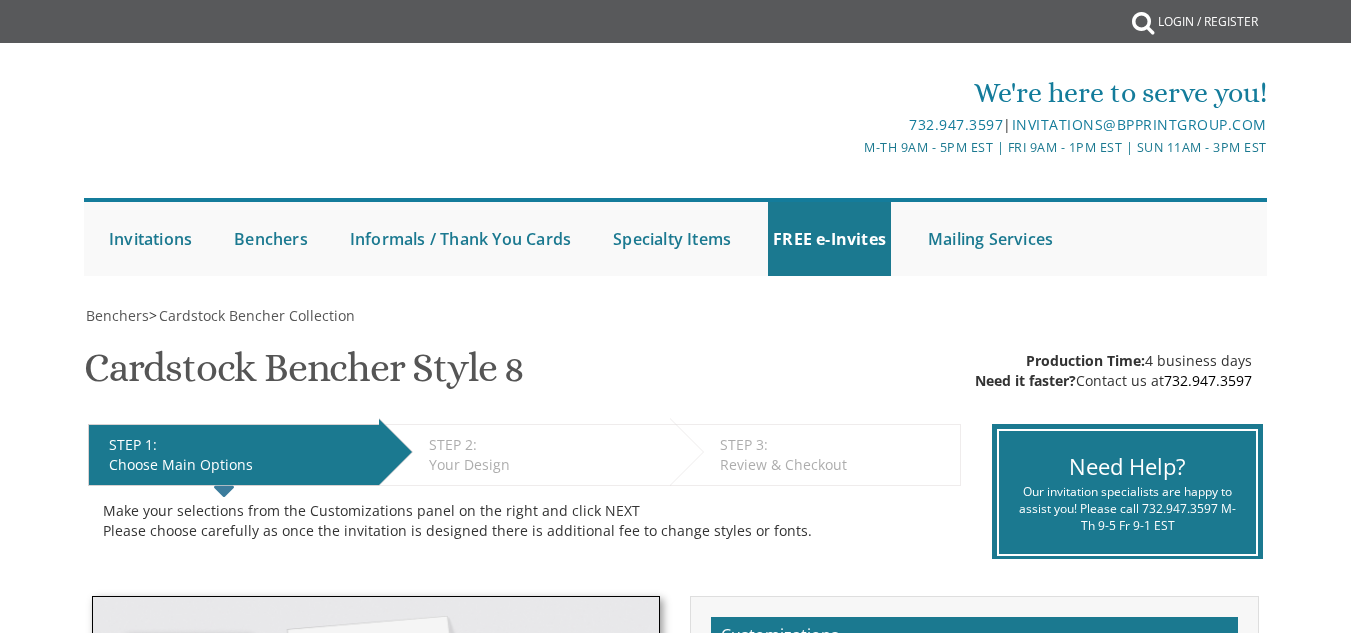 scroll, scrollTop: 0, scrollLeft: 0, axis: both 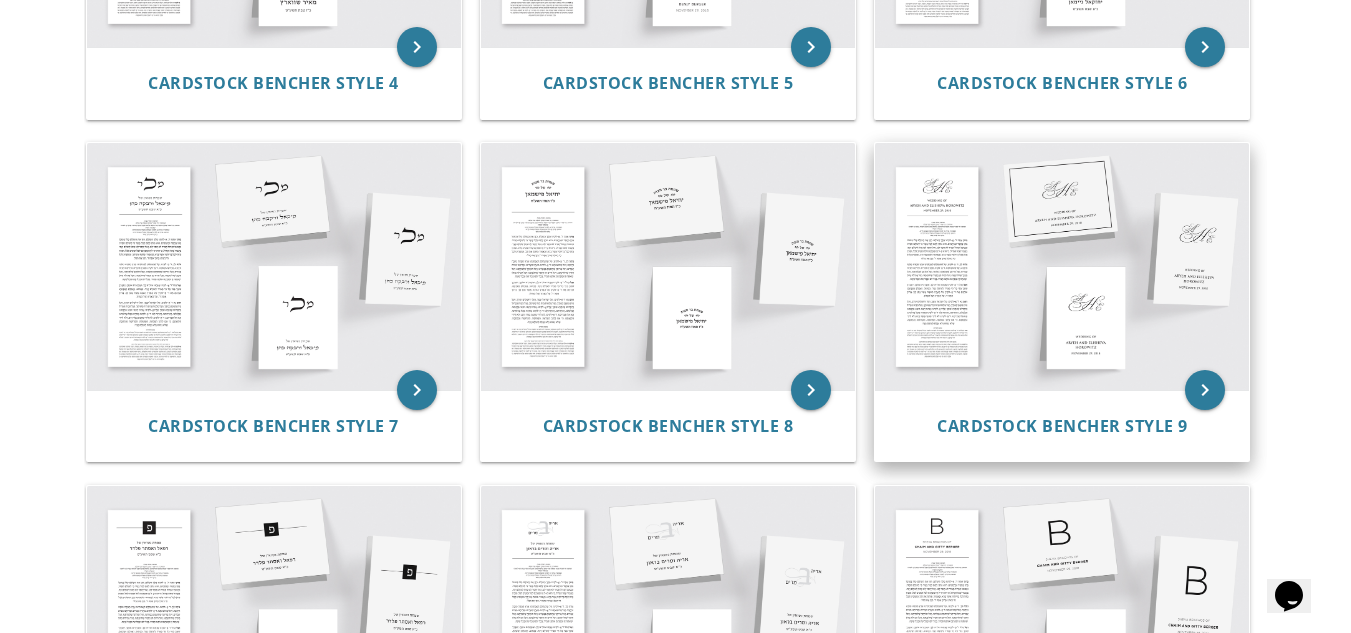 click at bounding box center (1062, 266) 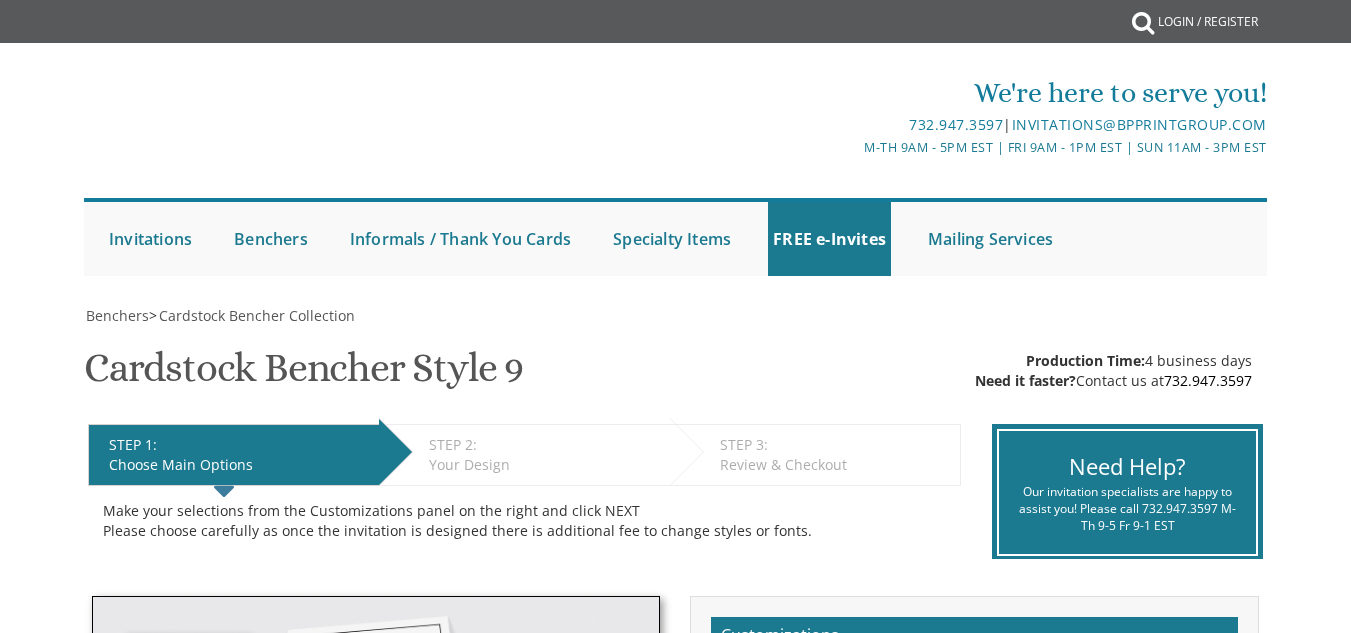 scroll, scrollTop: 0, scrollLeft: 0, axis: both 